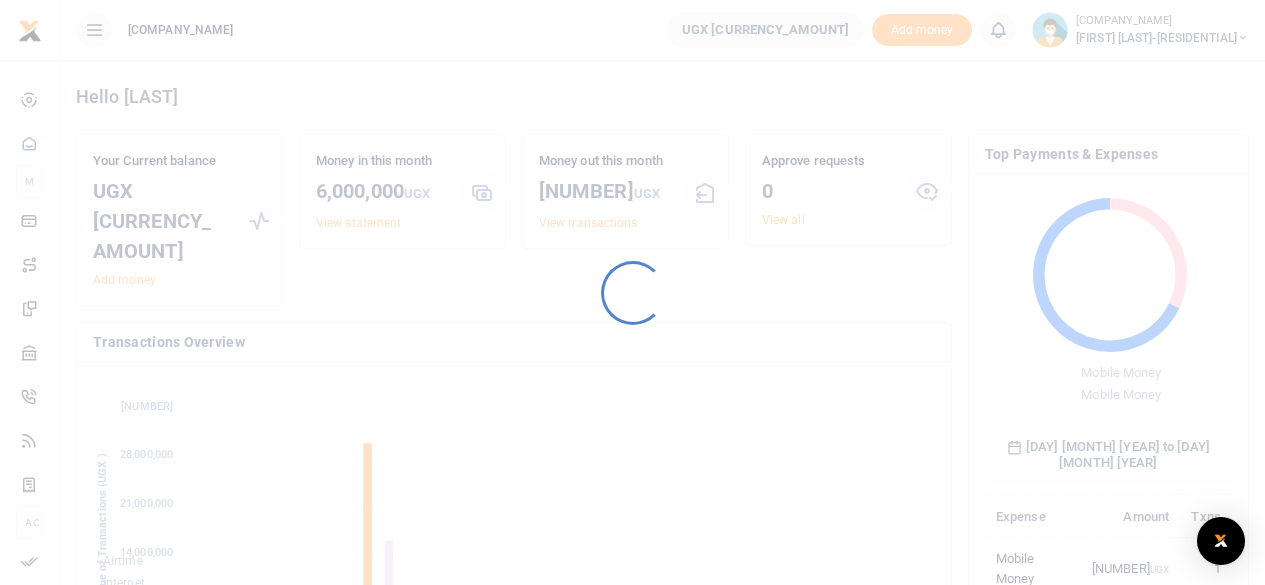 scroll, scrollTop: 0, scrollLeft: 0, axis: both 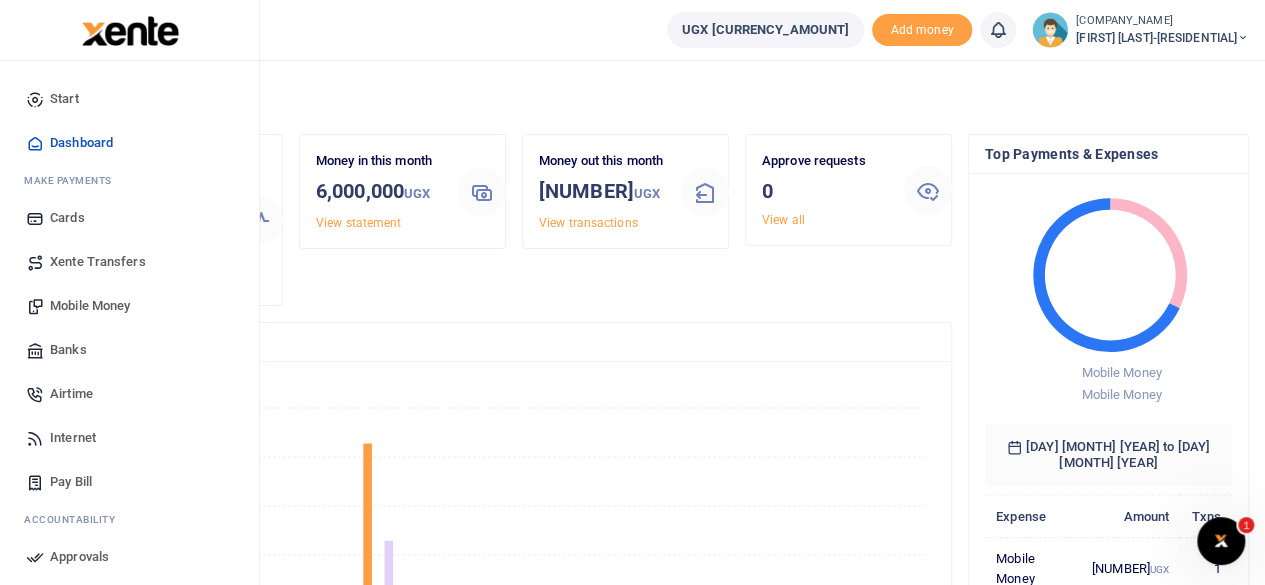 click on "Mobile Money" at bounding box center [90, 306] 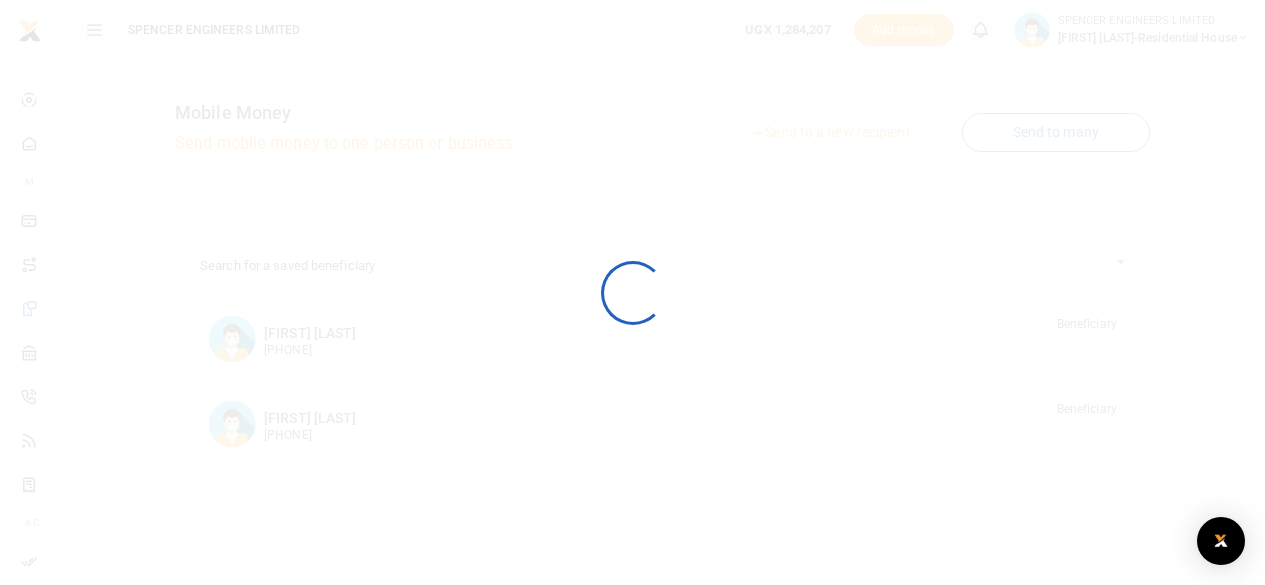 scroll, scrollTop: 0, scrollLeft: 0, axis: both 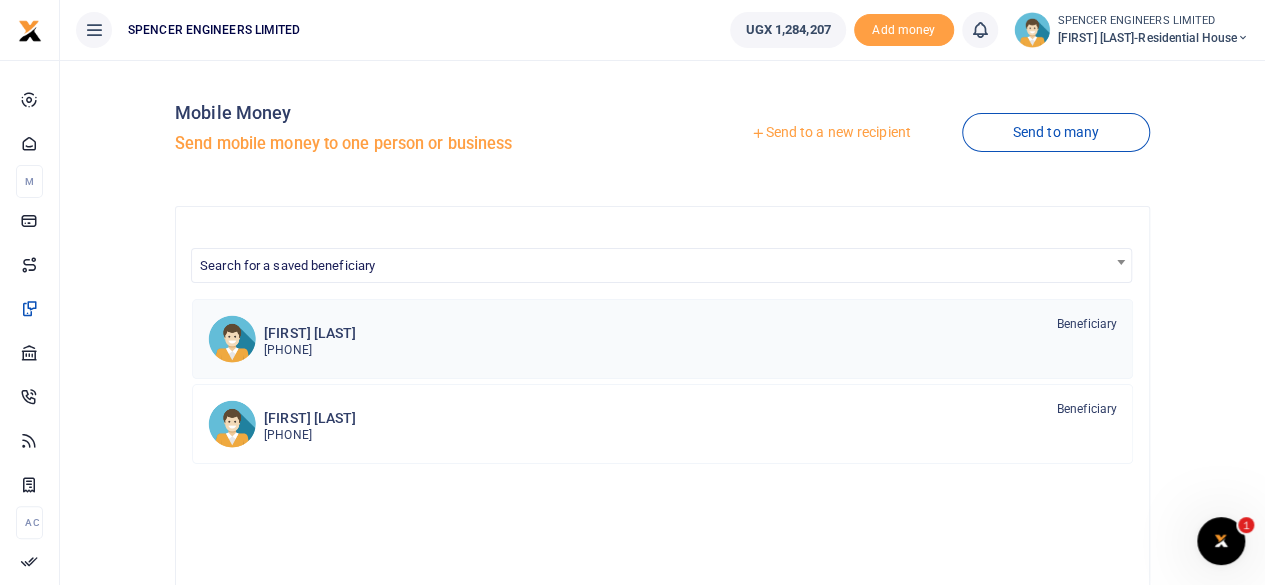 click on "[PHONE]" at bounding box center (310, 350) 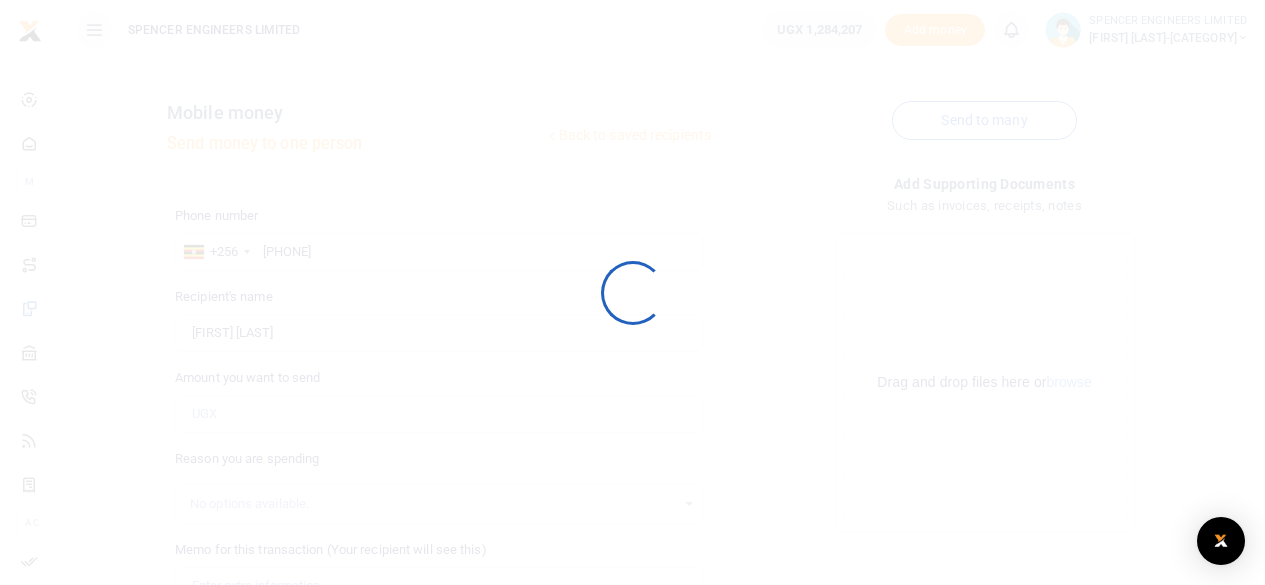 scroll, scrollTop: 0, scrollLeft: 0, axis: both 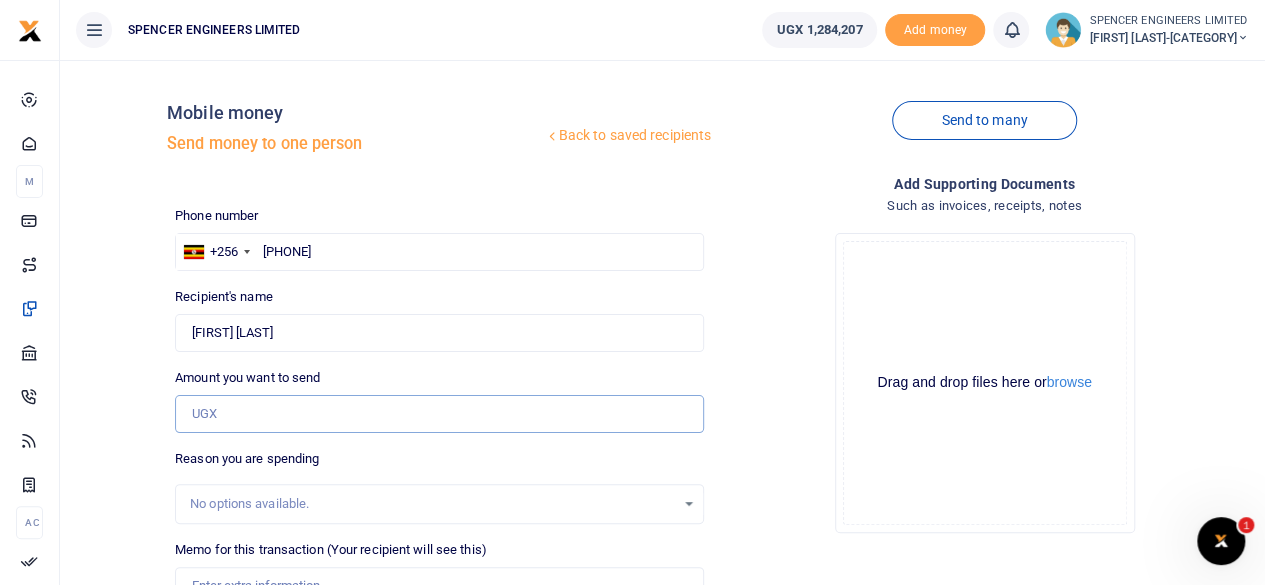 click on "Amount you want to send" at bounding box center (439, 414) 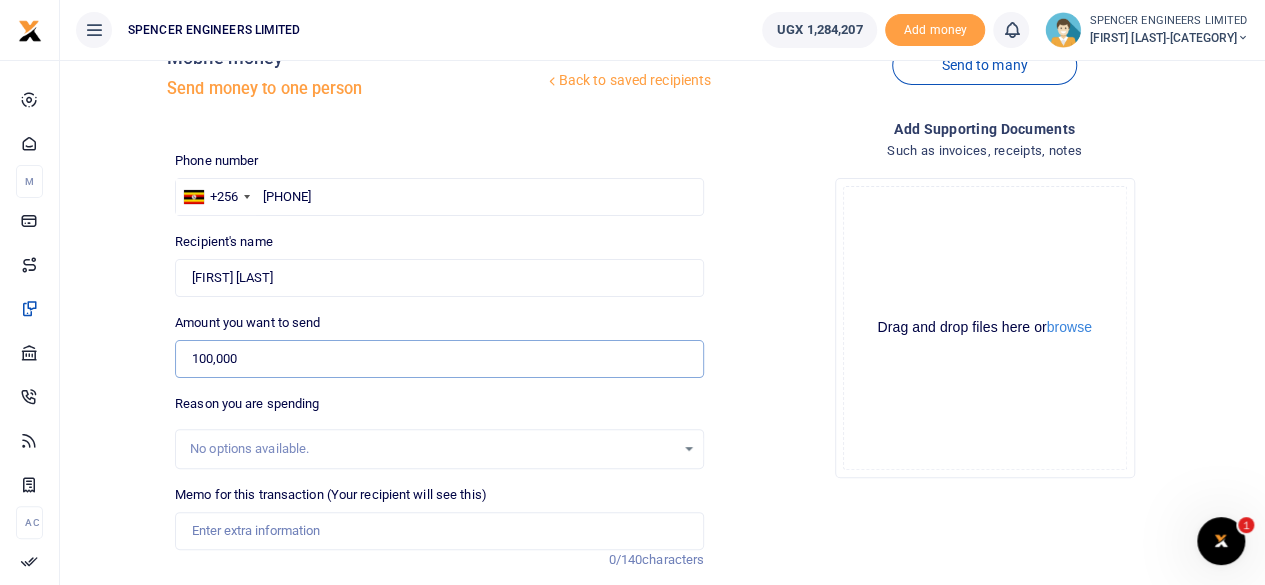 scroll, scrollTop: 100, scrollLeft: 0, axis: vertical 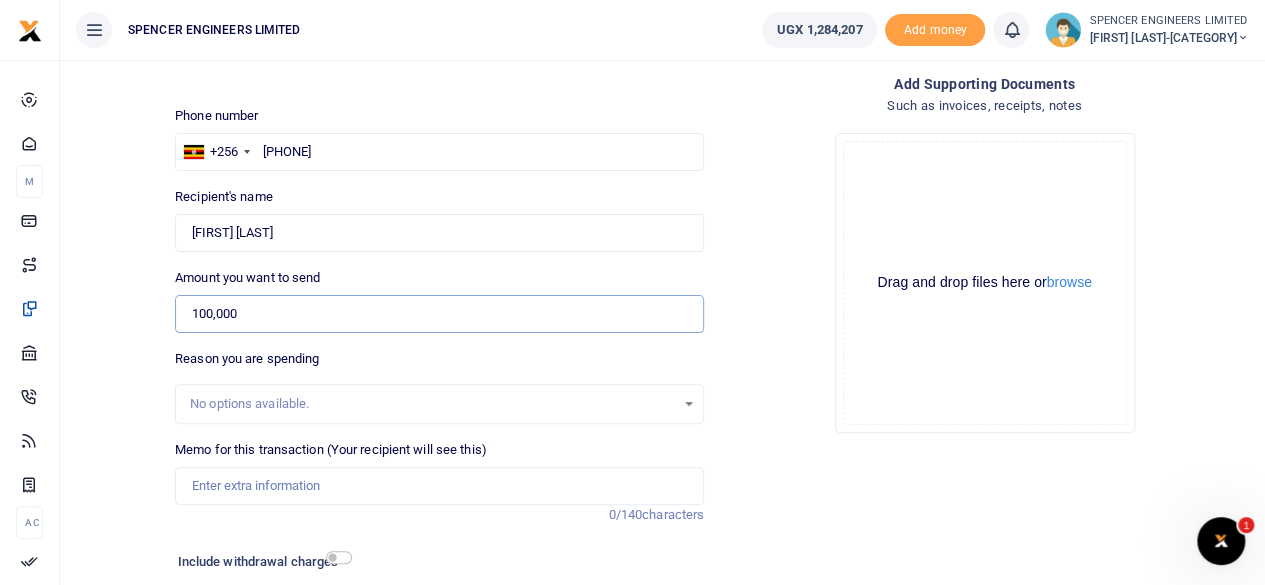 type on "100,000" 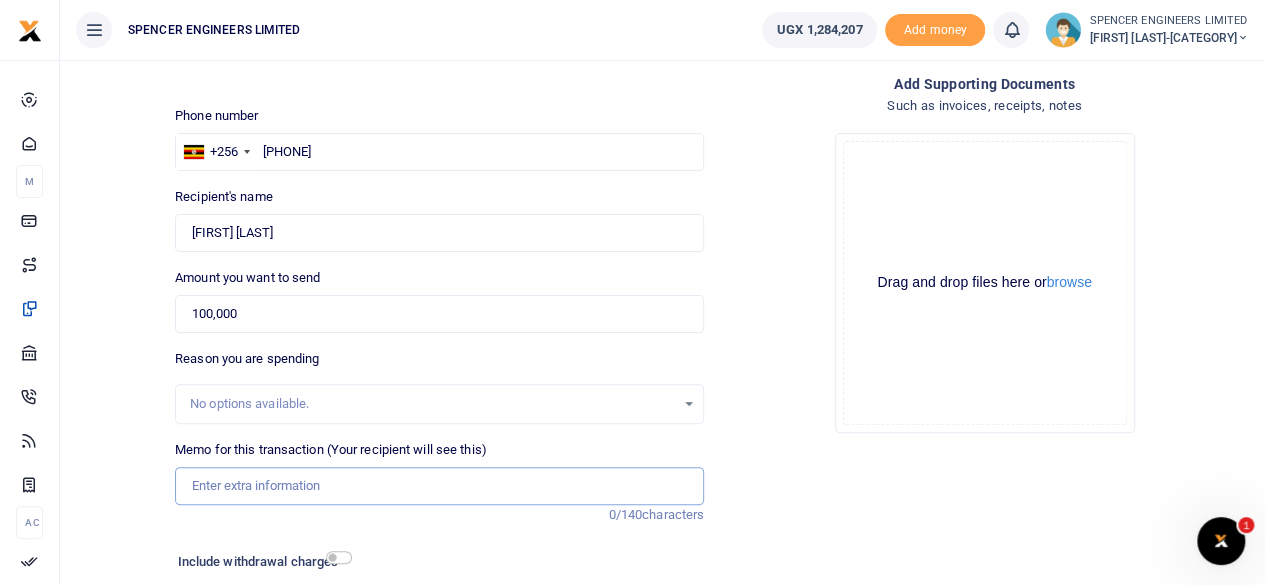 click on "Memo for this transaction (Your recipient will see this)" at bounding box center (439, 486) 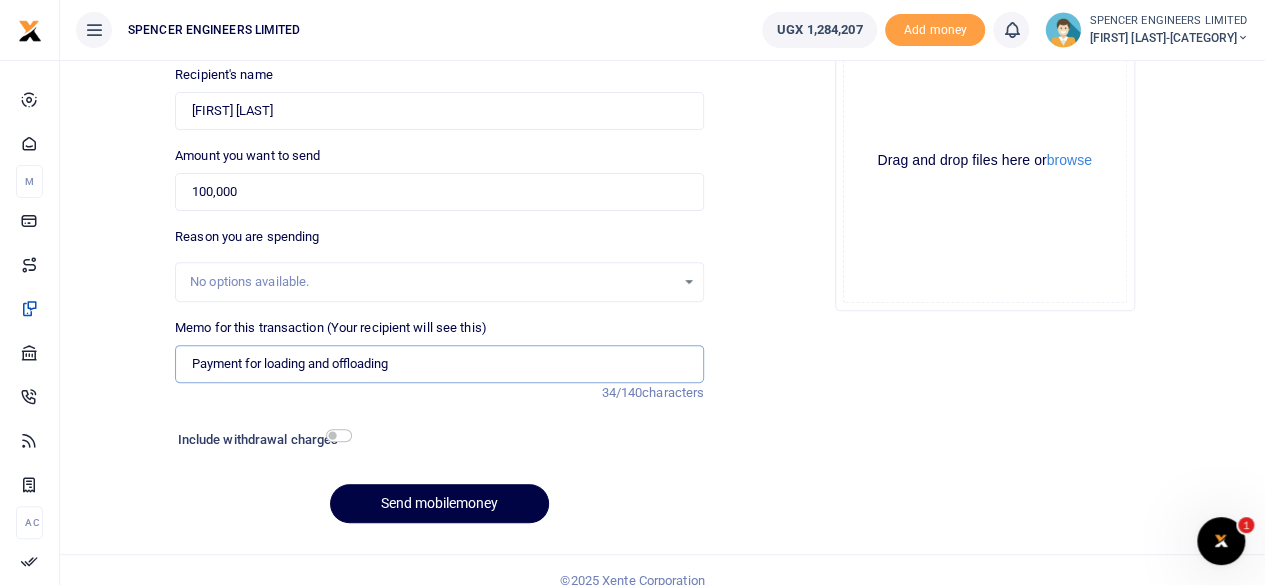 scroll, scrollTop: 242, scrollLeft: 0, axis: vertical 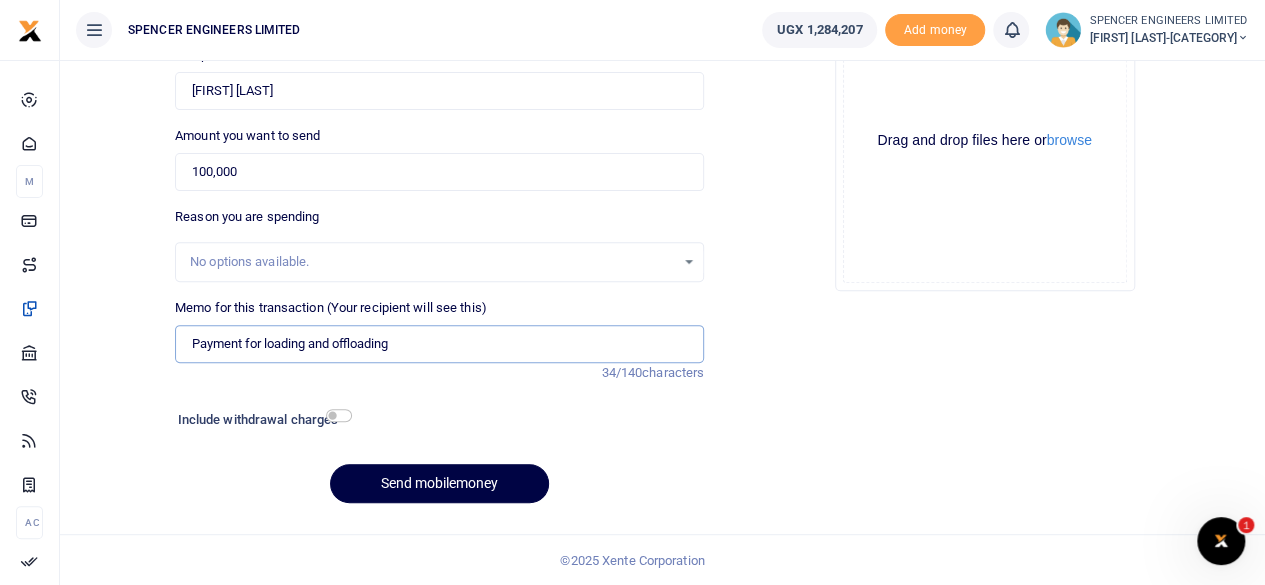 type on "Payment for loading and offloading" 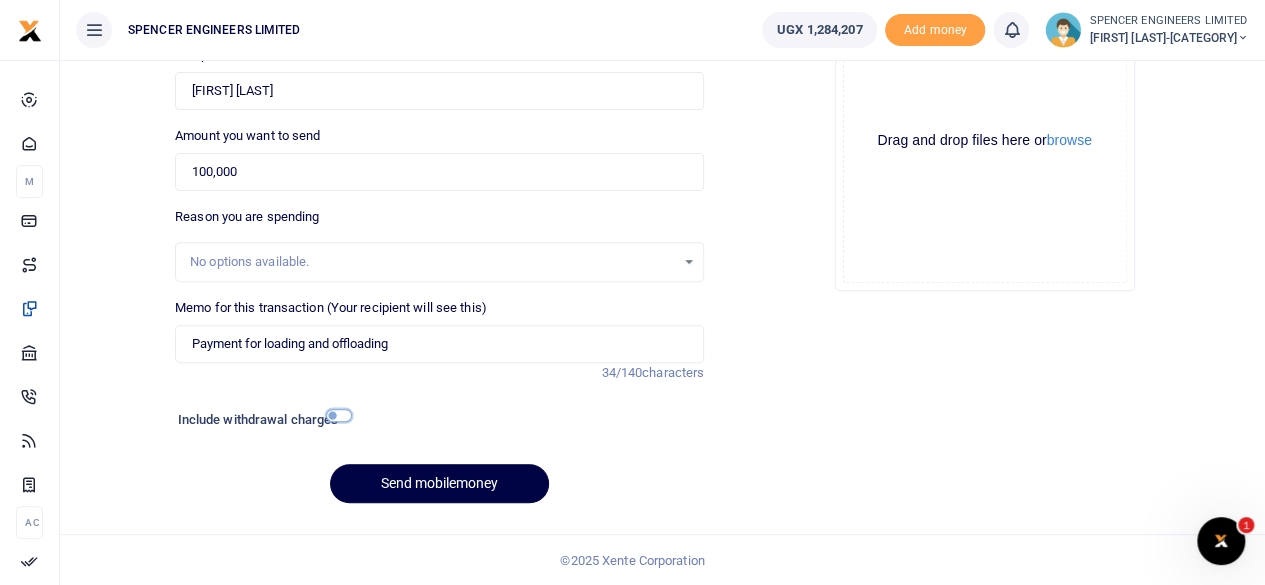 click at bounding box center [339, 415] 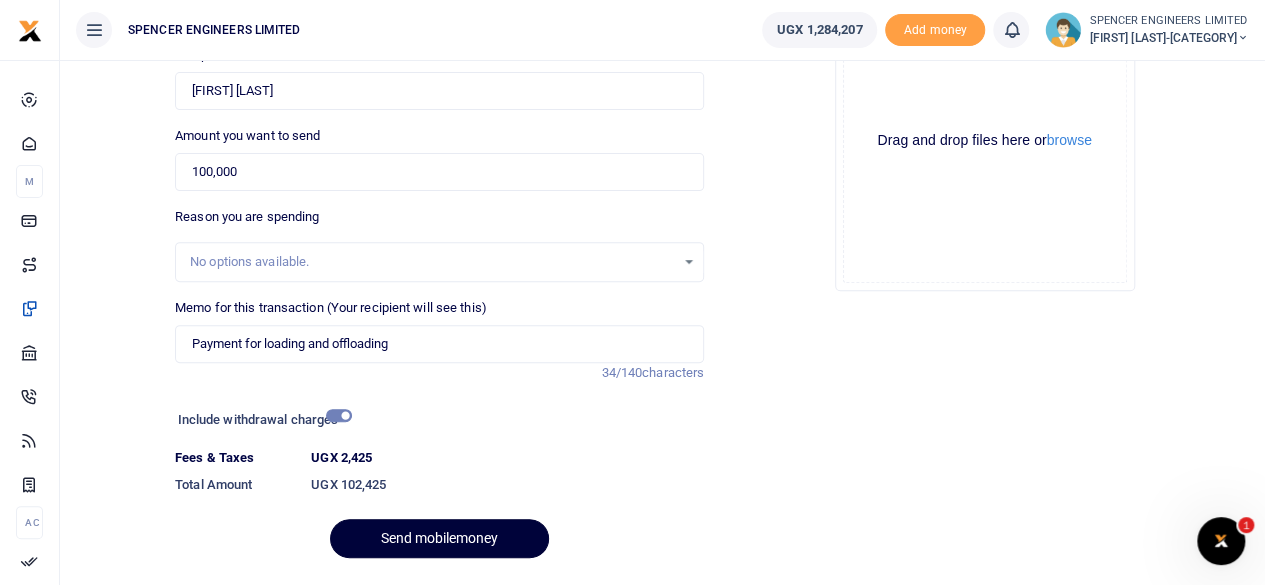 click on "Send mobilemoney" at bounding box center [439, 538] 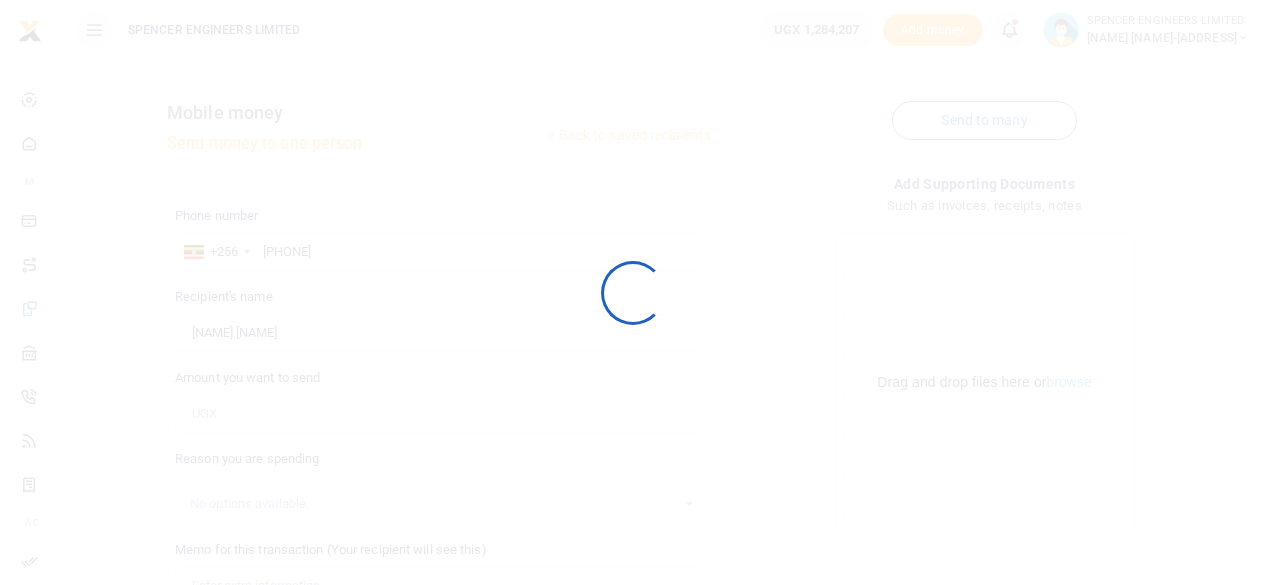 scroll, scrollTop: 242, scrollLeft: 0, axis: vertical 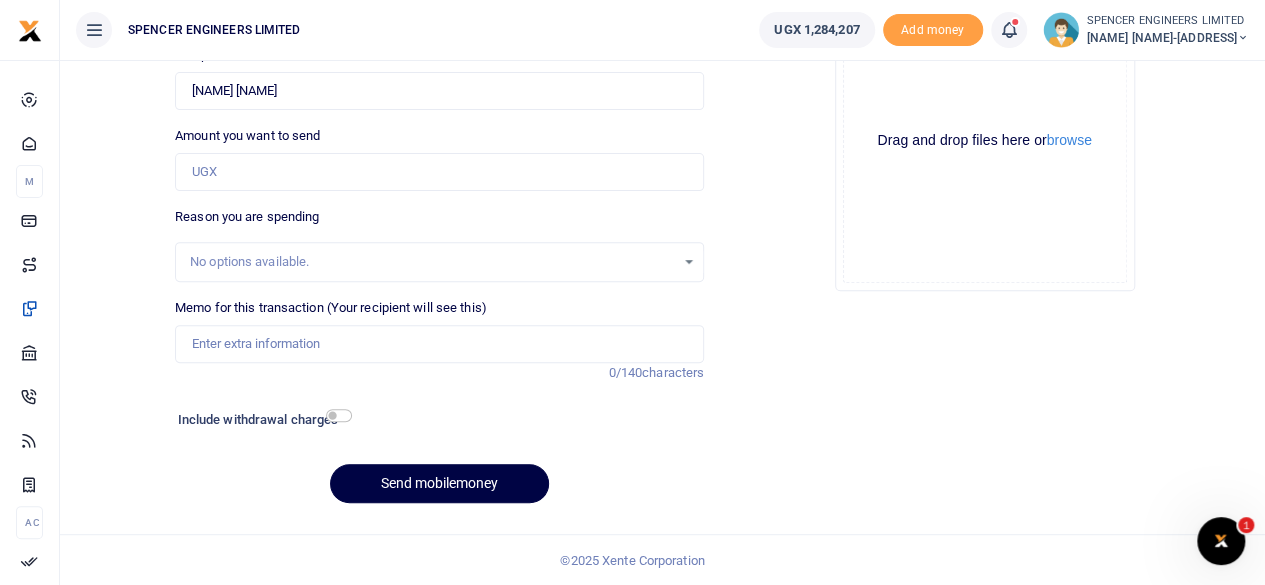 click at bounding box center (1009, 30) 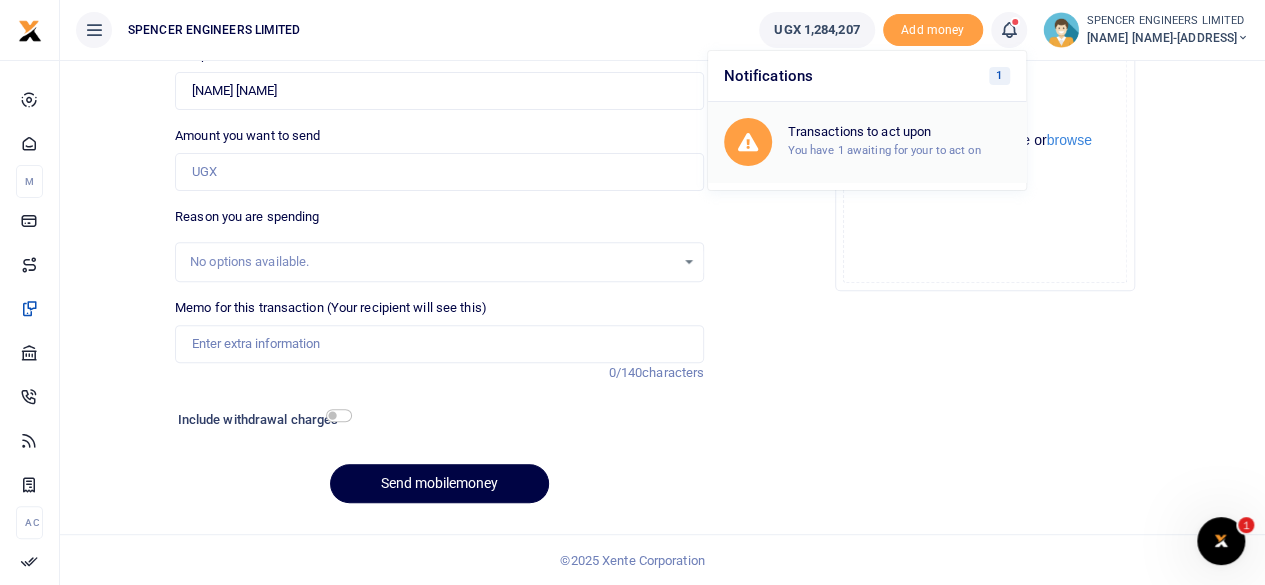 click on "You have 1 awaiting for your to act on" at bounding box center [884, 150] 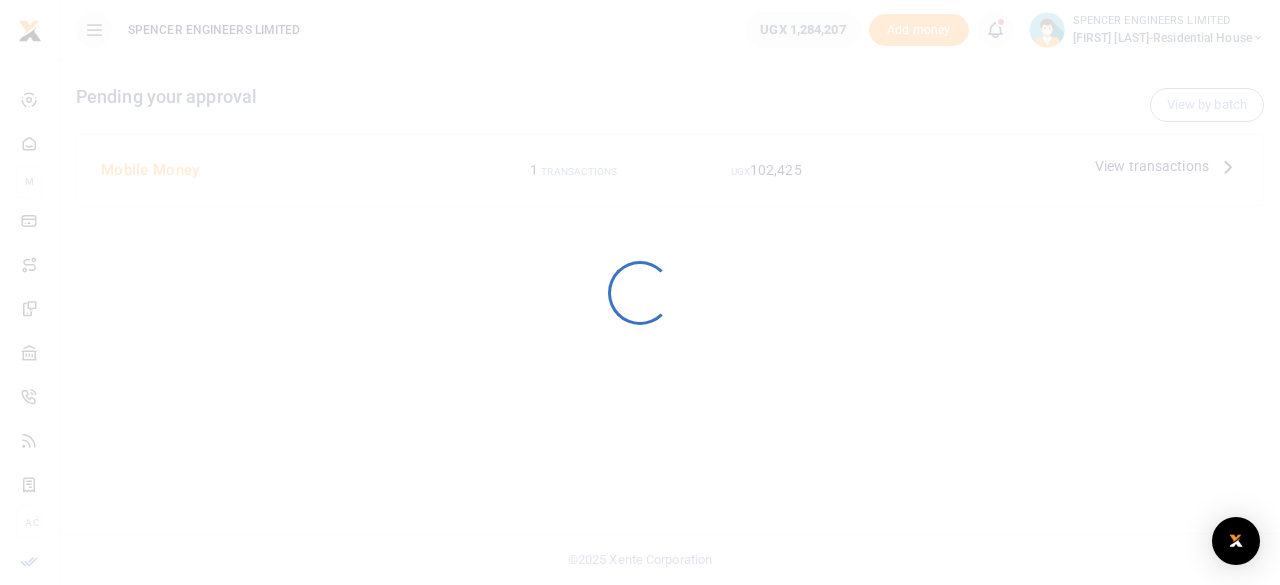scroll, scrollTop: 0, scrollLeft: 0, axis: both 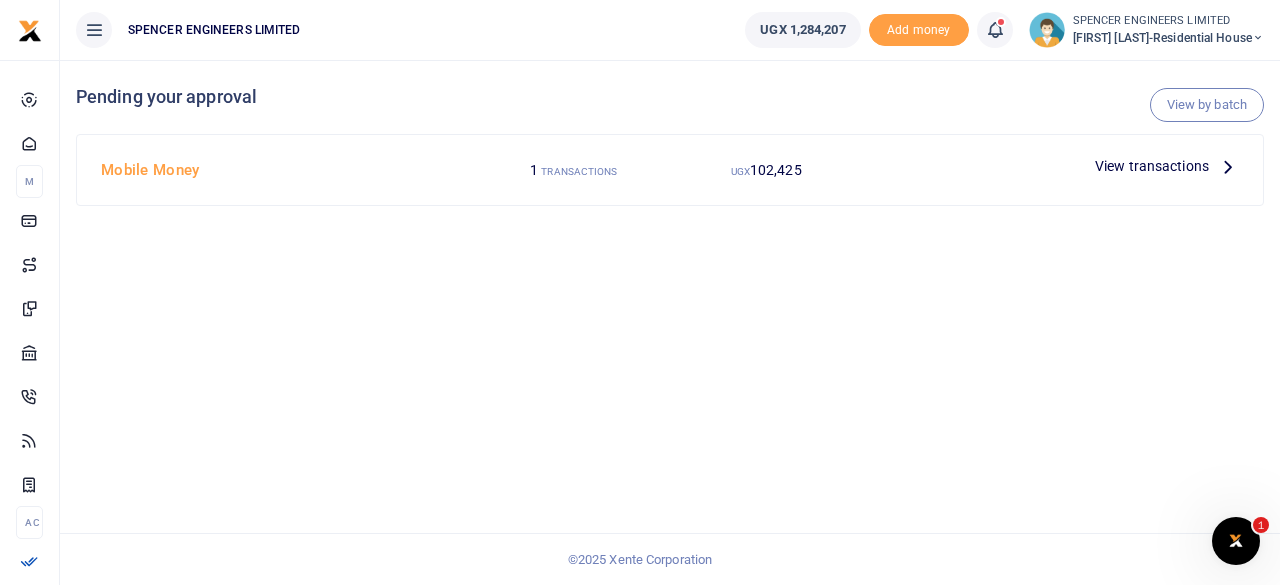 click on "View transactions" at bounding box center (1152, 166) 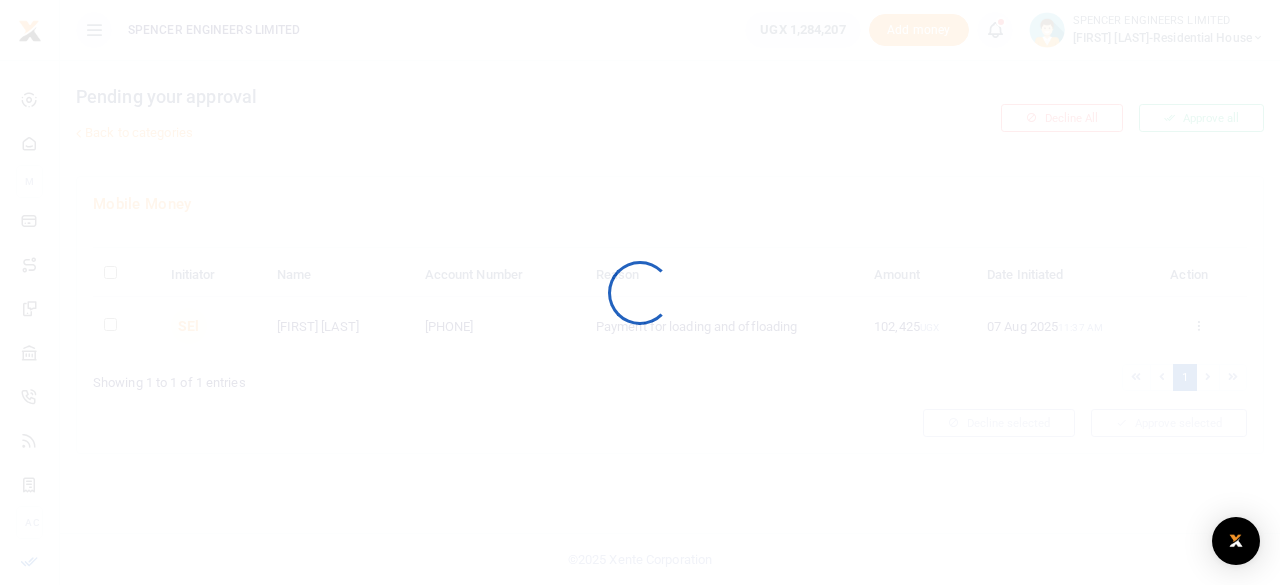scroll, scrollTop: 0, scrollLeft: 0, axis: both 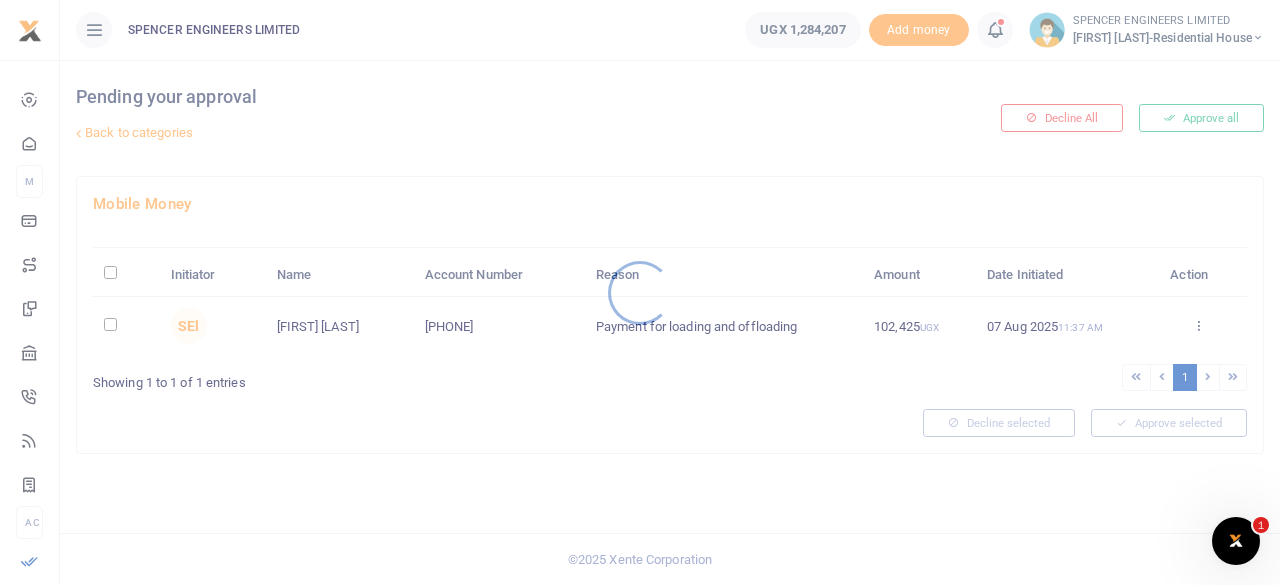 click at bounding box center [640, 292] 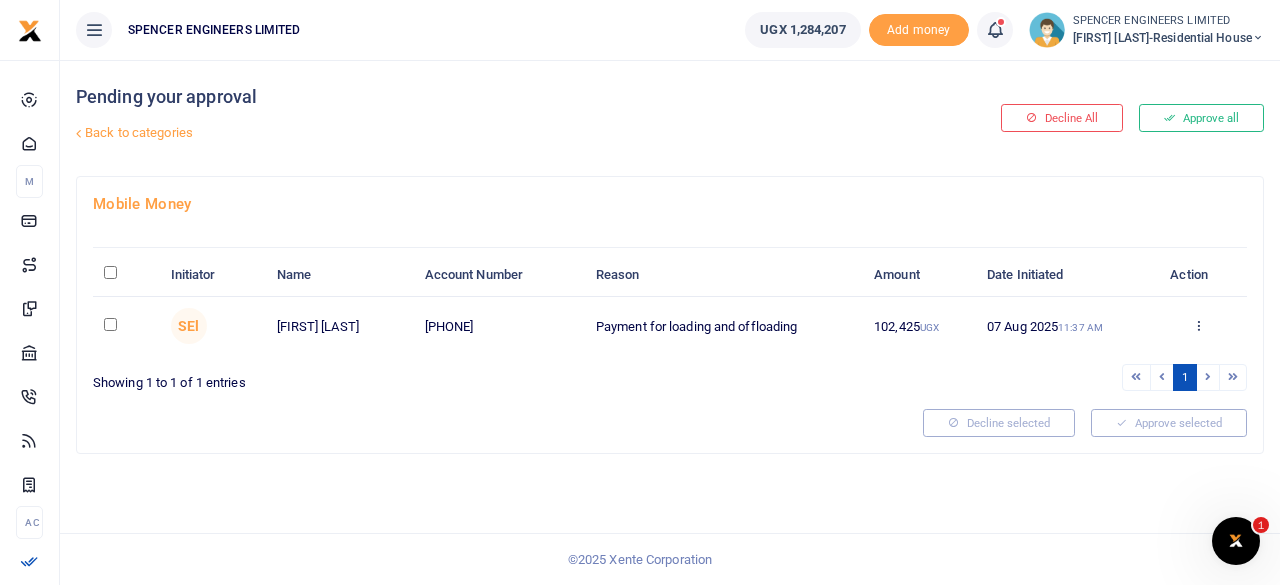 click at bounding box center [110, 324] 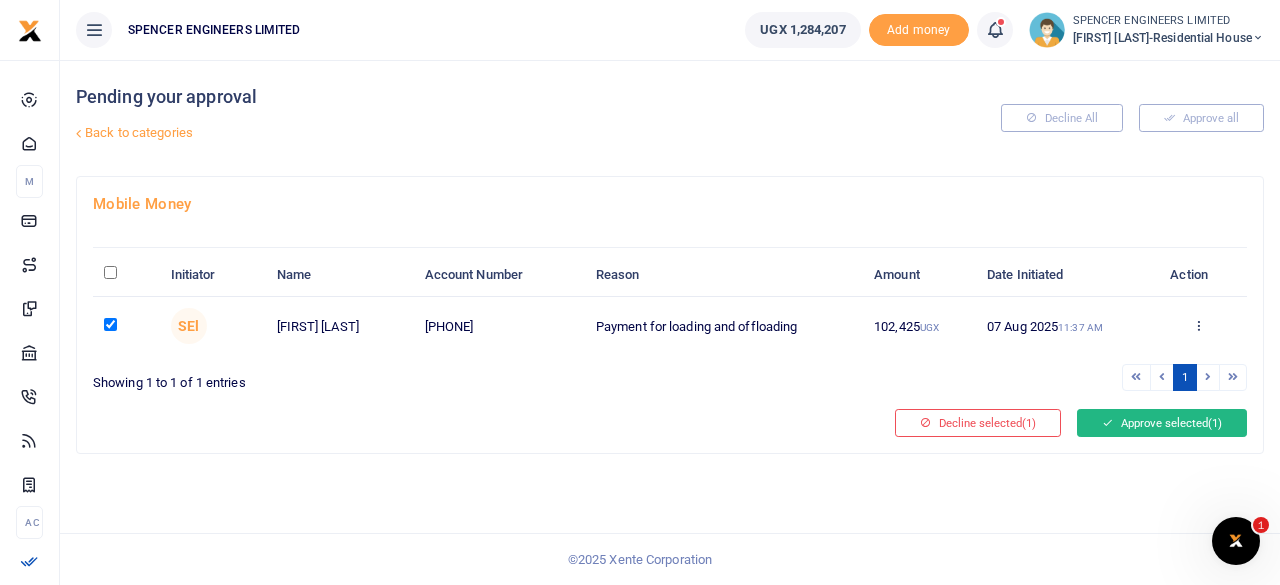 click on "Approve selected  (1)" at bounding box center [1162, 423] 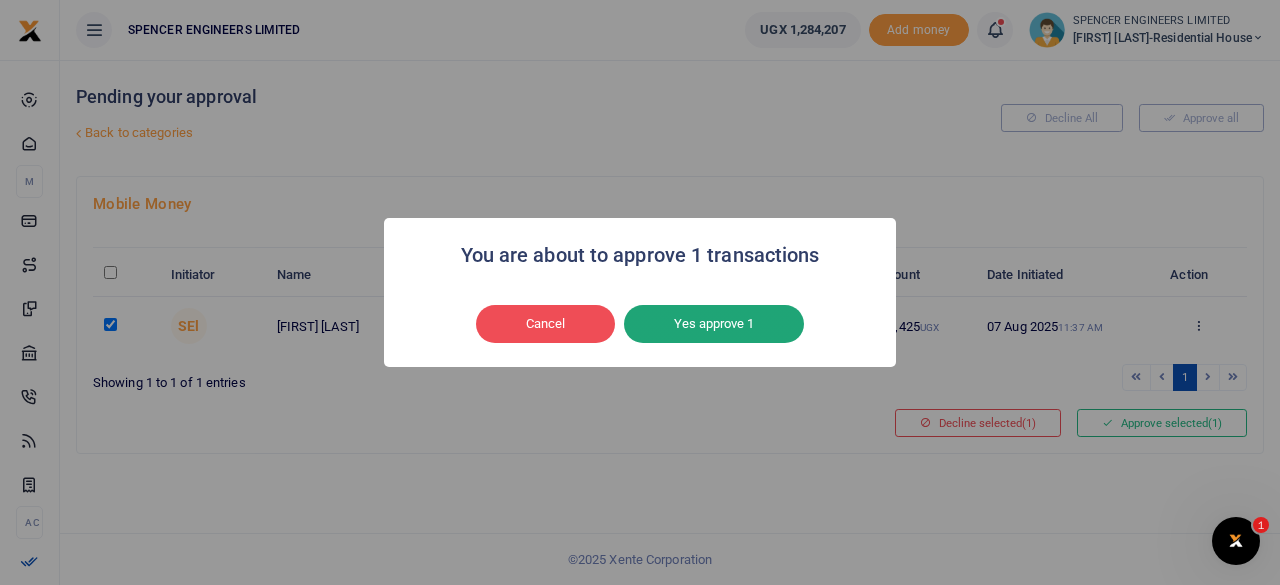 click on "Yes approve 1" at bounding box center (714, 324) 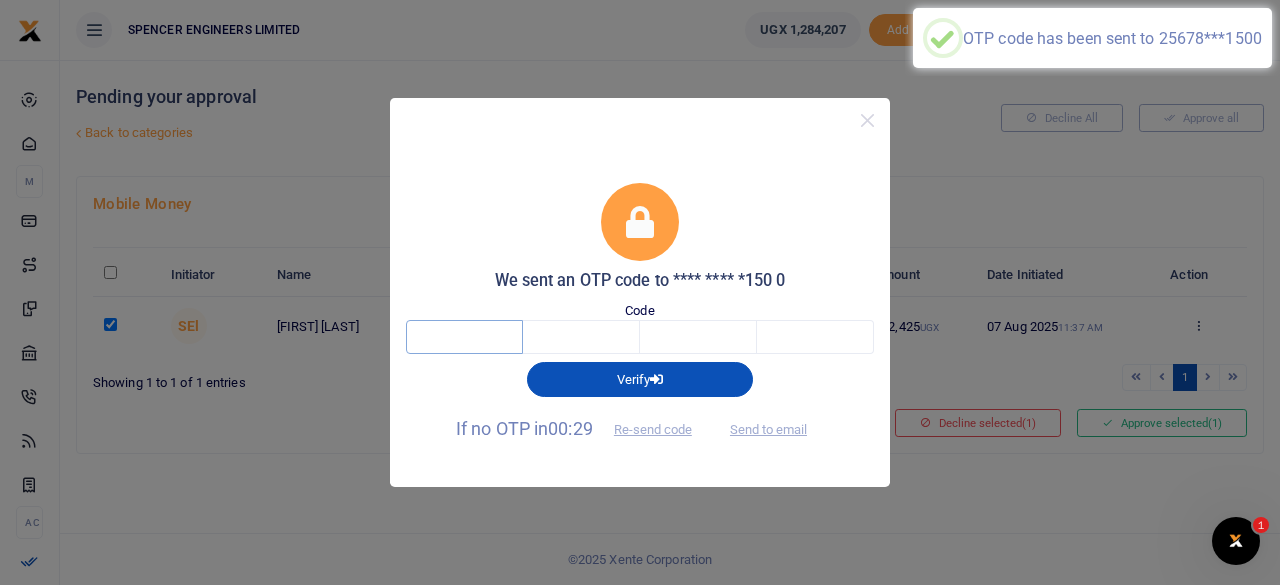 click at bounding box center (464, 337) 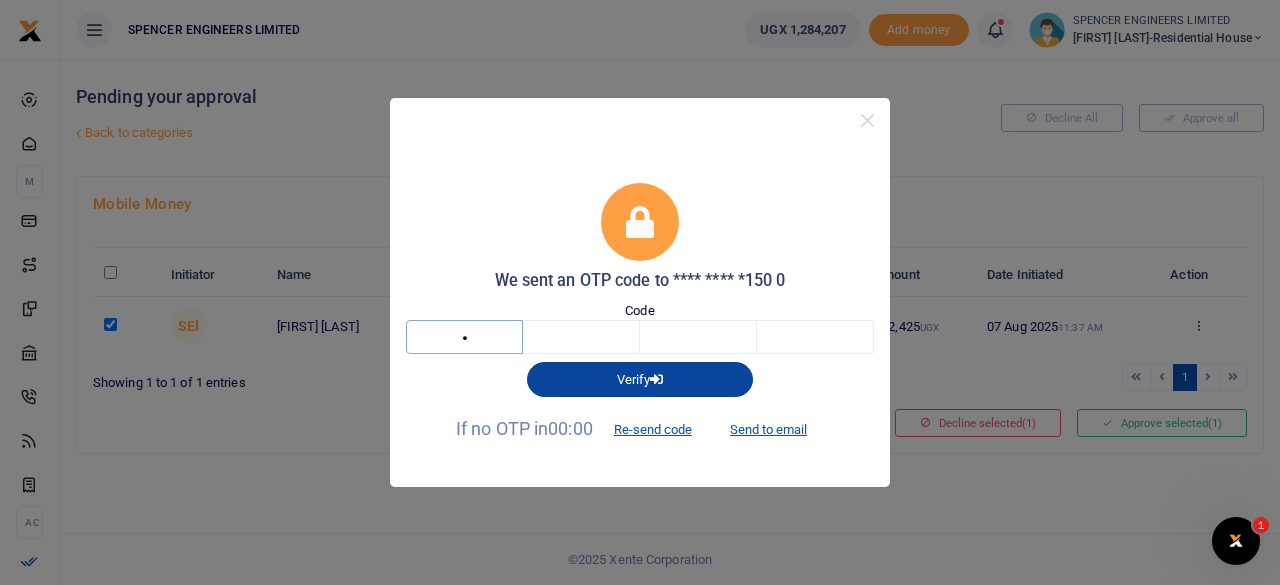 type on "1" 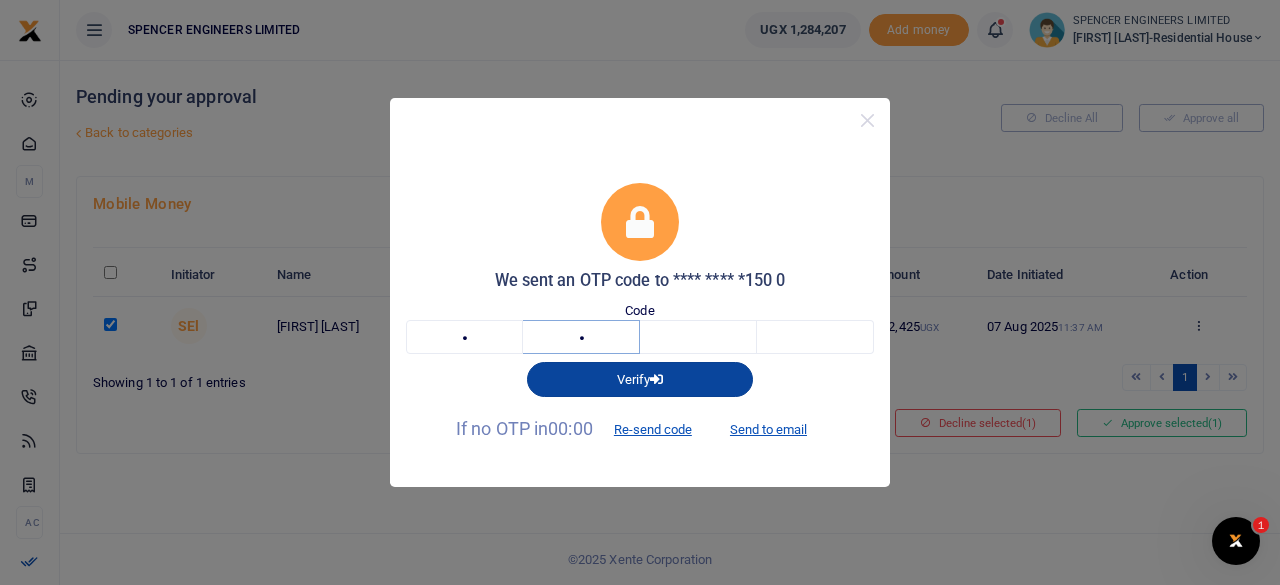 type on "2" 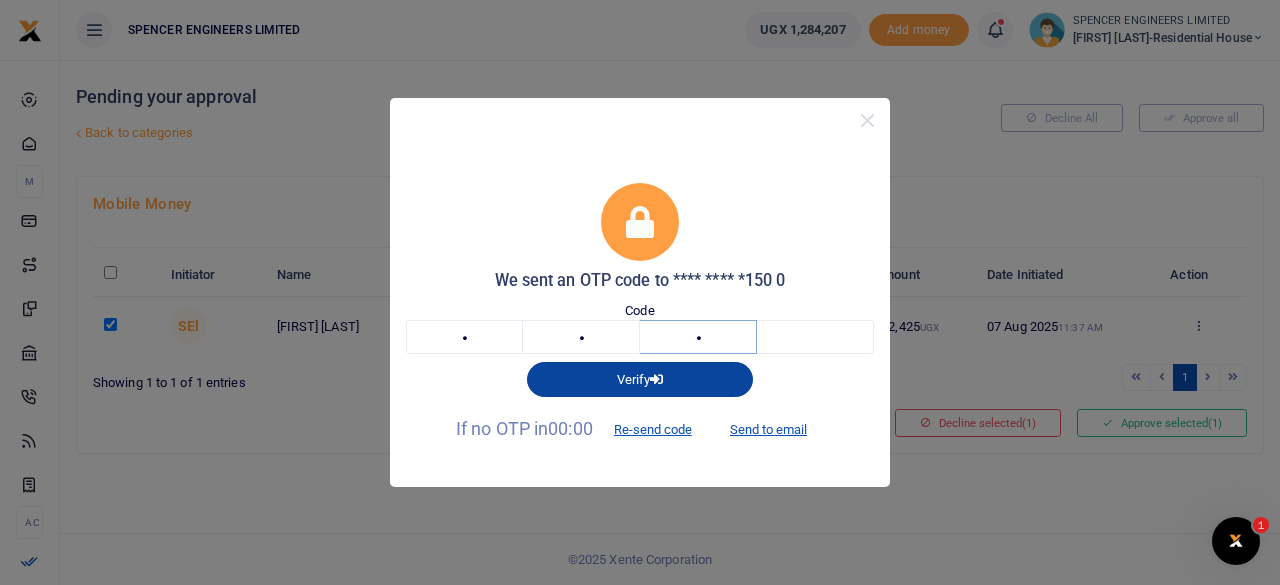 type on "0" 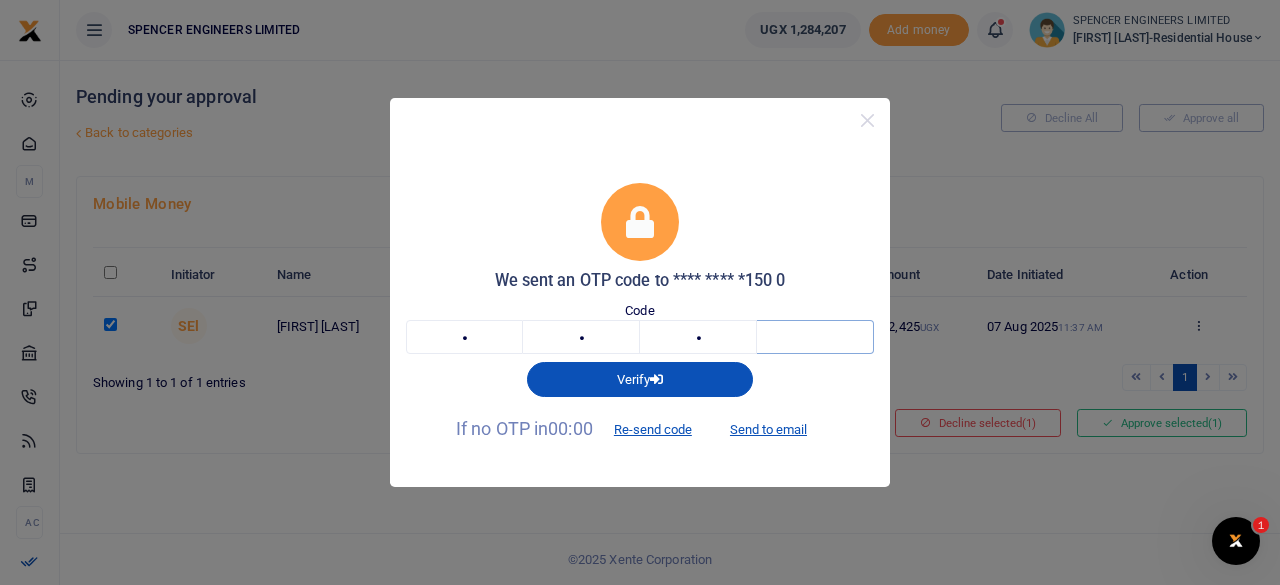 type on "9" 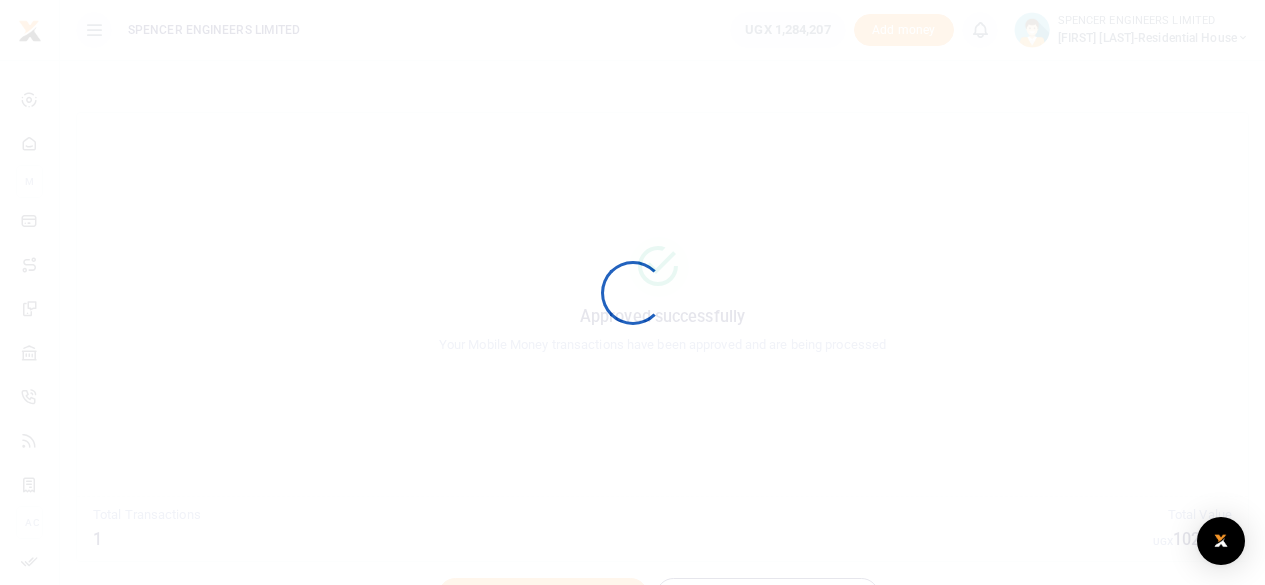 scroll, scrollTop: 0, scrollLeft: 0, axis: both 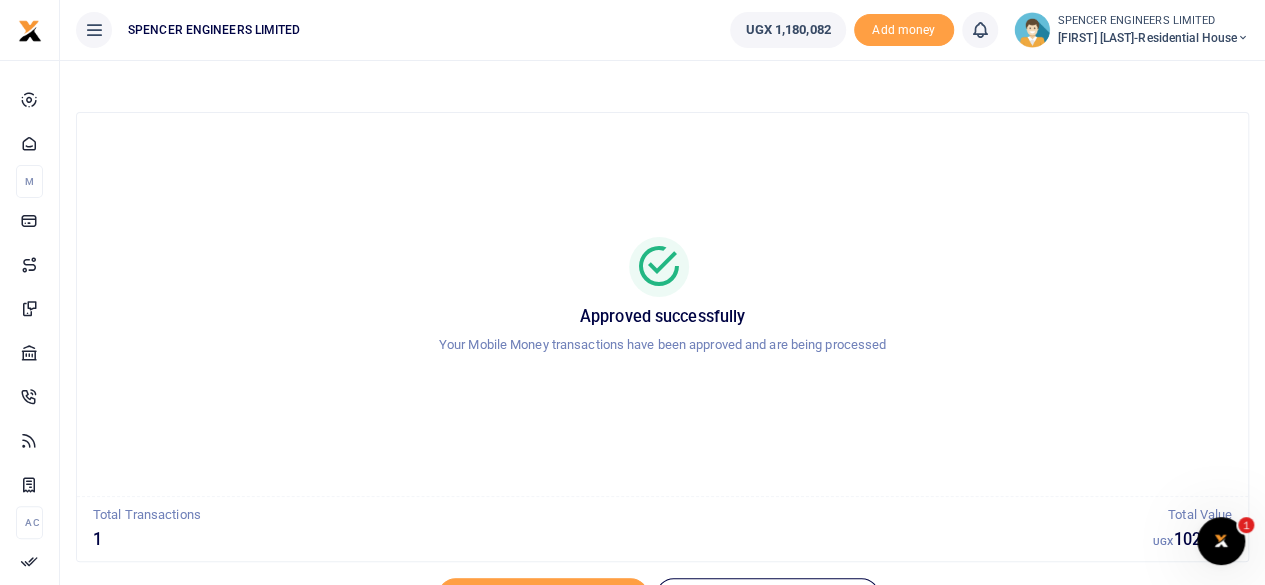 click at bounding box center (1032, 30) 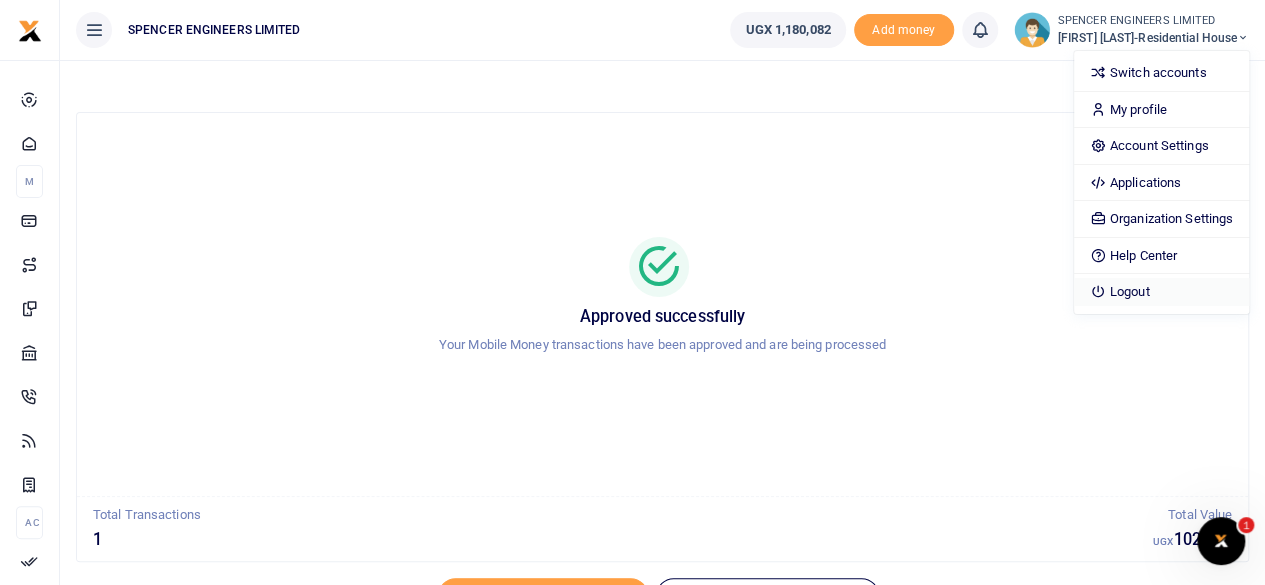 click on "Logout" at bounding box center (1161, 292) 